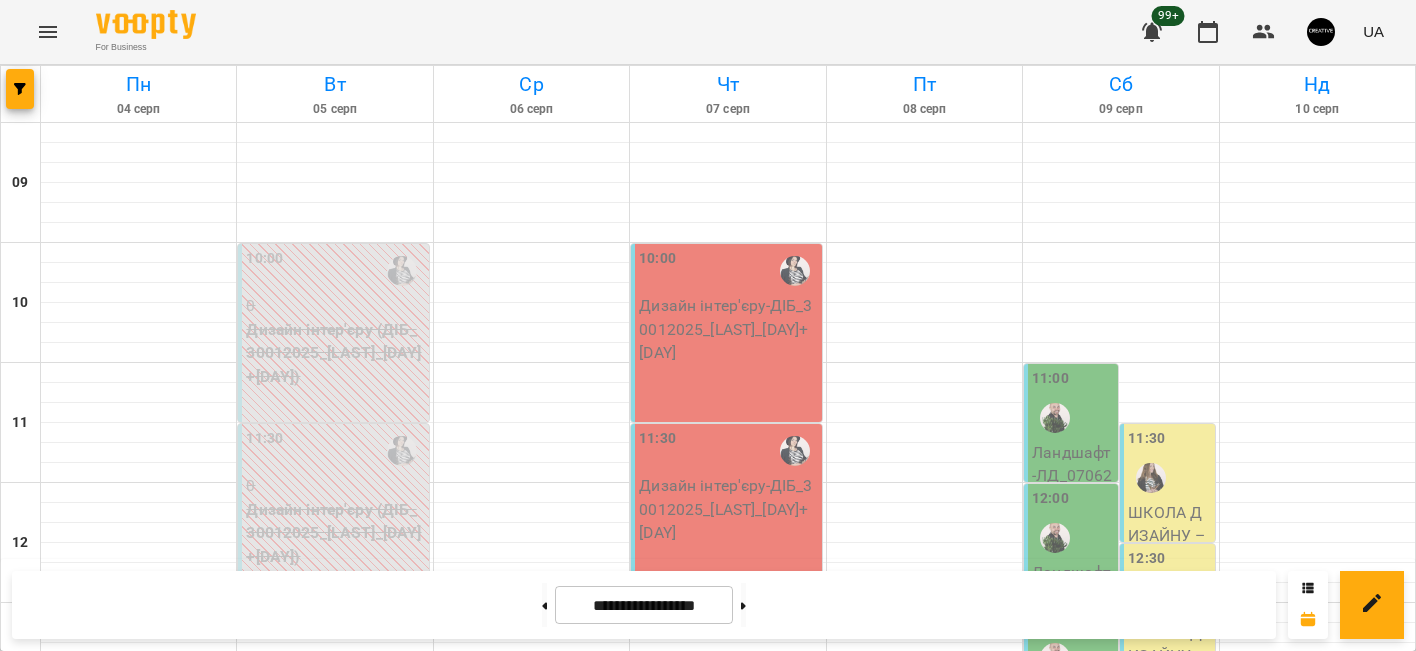 scroll, scrollTop: 0, scrollLeft: 0, axis: both 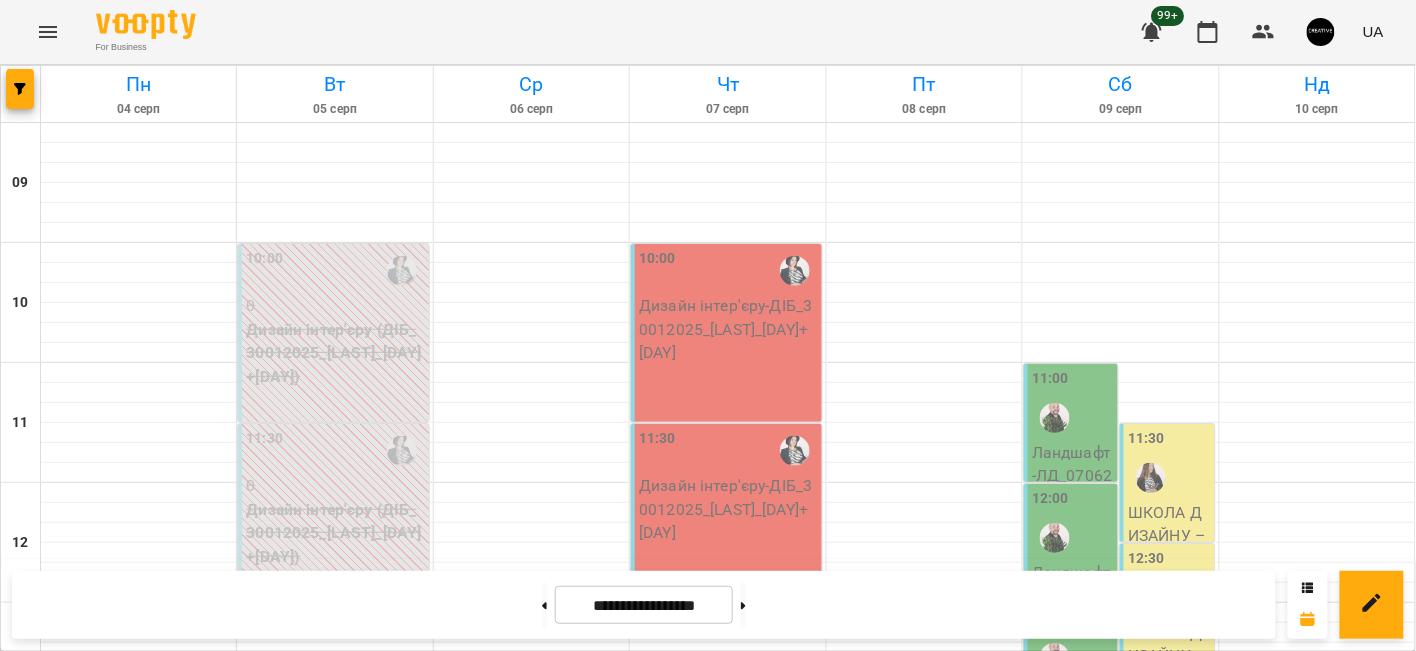 click on "3DMAX - 3дмакс_07042025_[DAY]+[DAY]" at bounding box center [532, 1277] 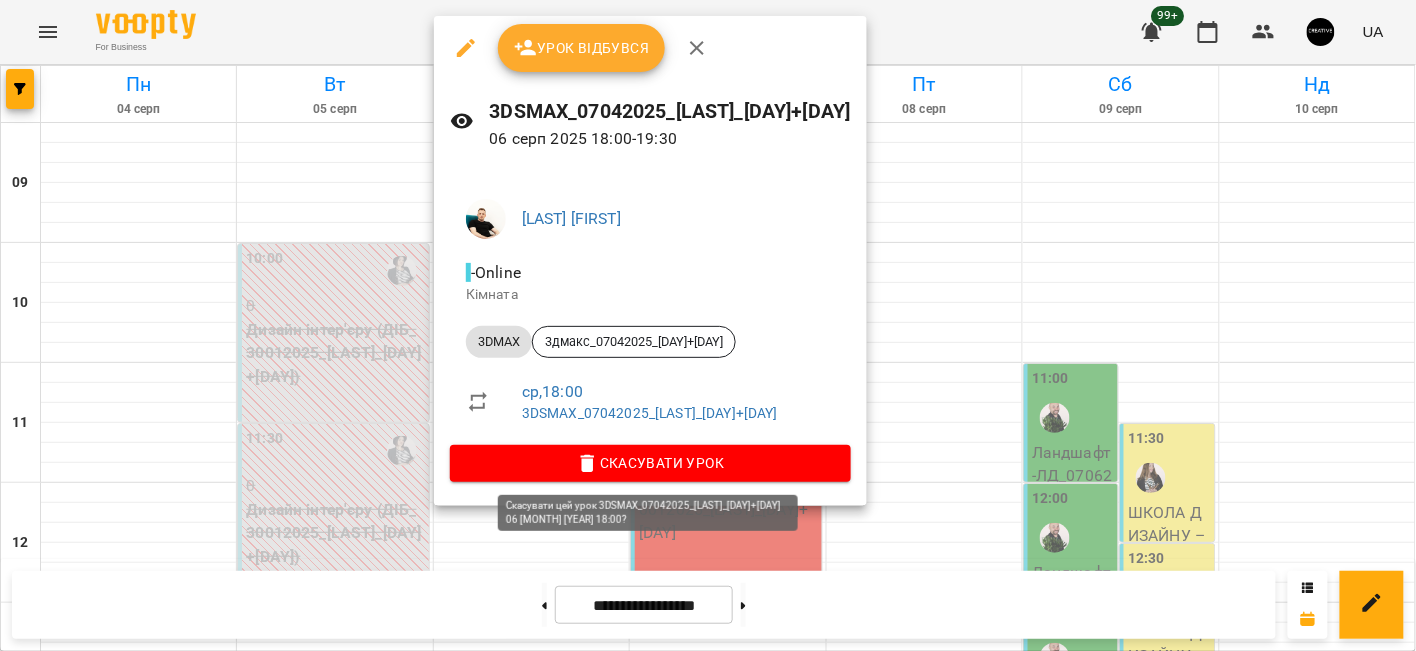 click on "Скасувати Урок" at bounding box center (650, 463) 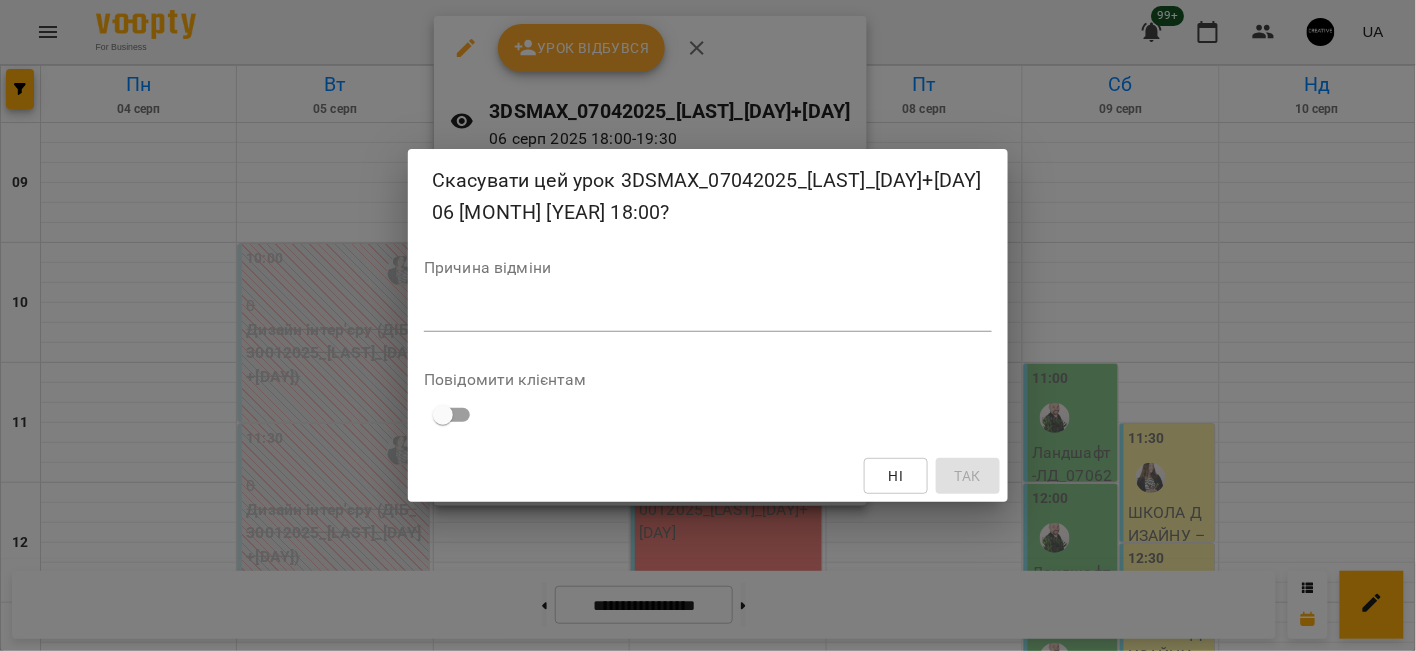 click at bounding box center (708, 315) 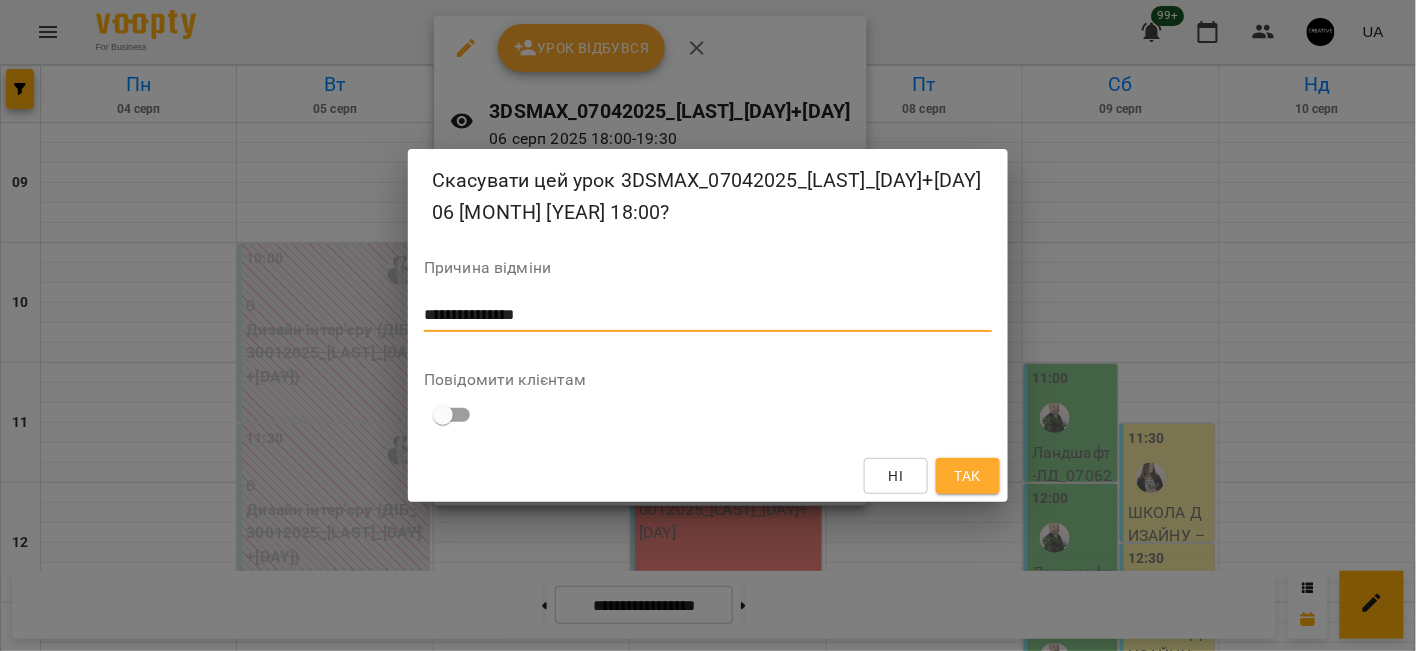 type on "**********" 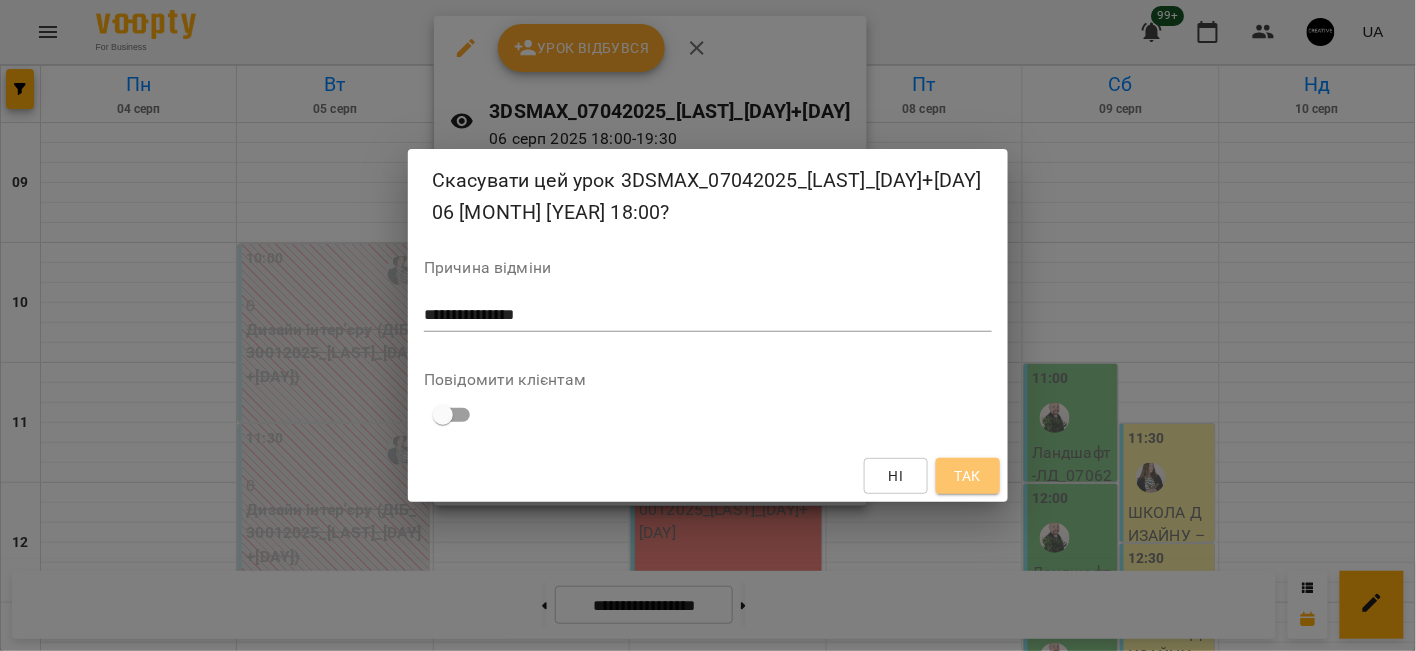 click on "Так" at bounding box center (968, 476) 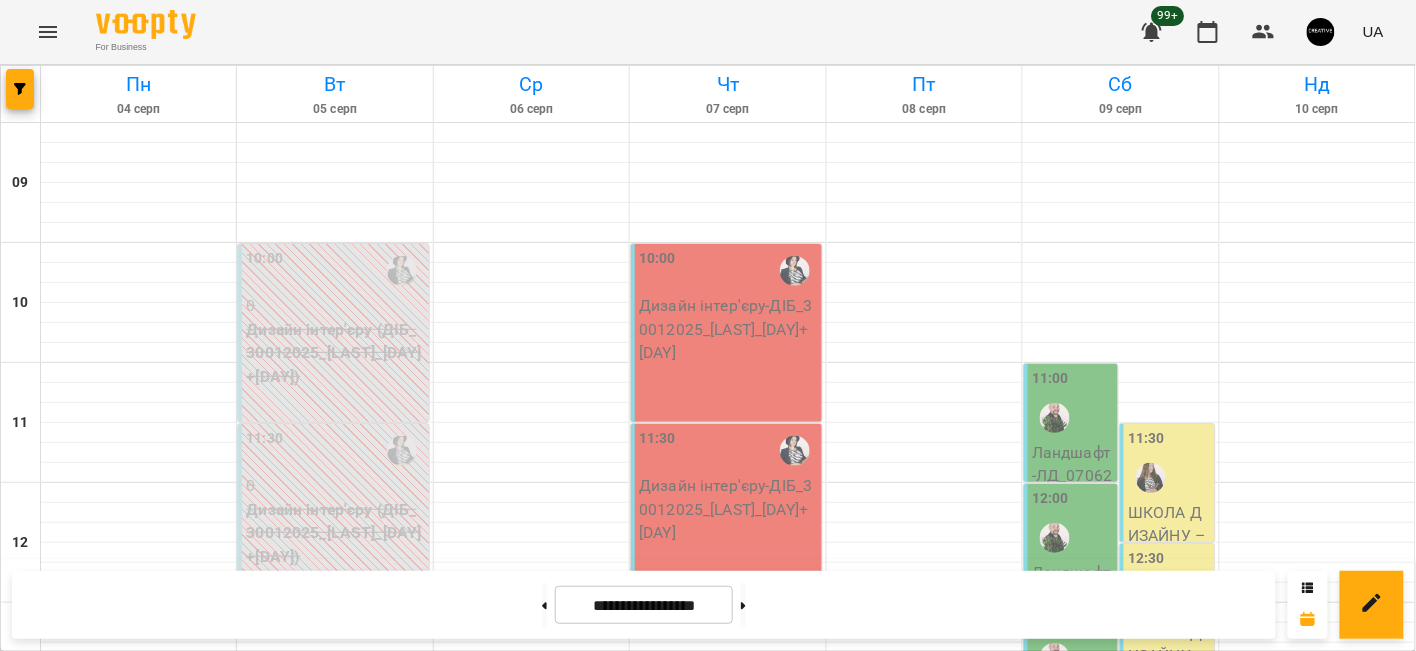 click on "3DMAX - 3дмакс_07042025_[DAY]+[DAY]" at bounding box center (532, 1457) 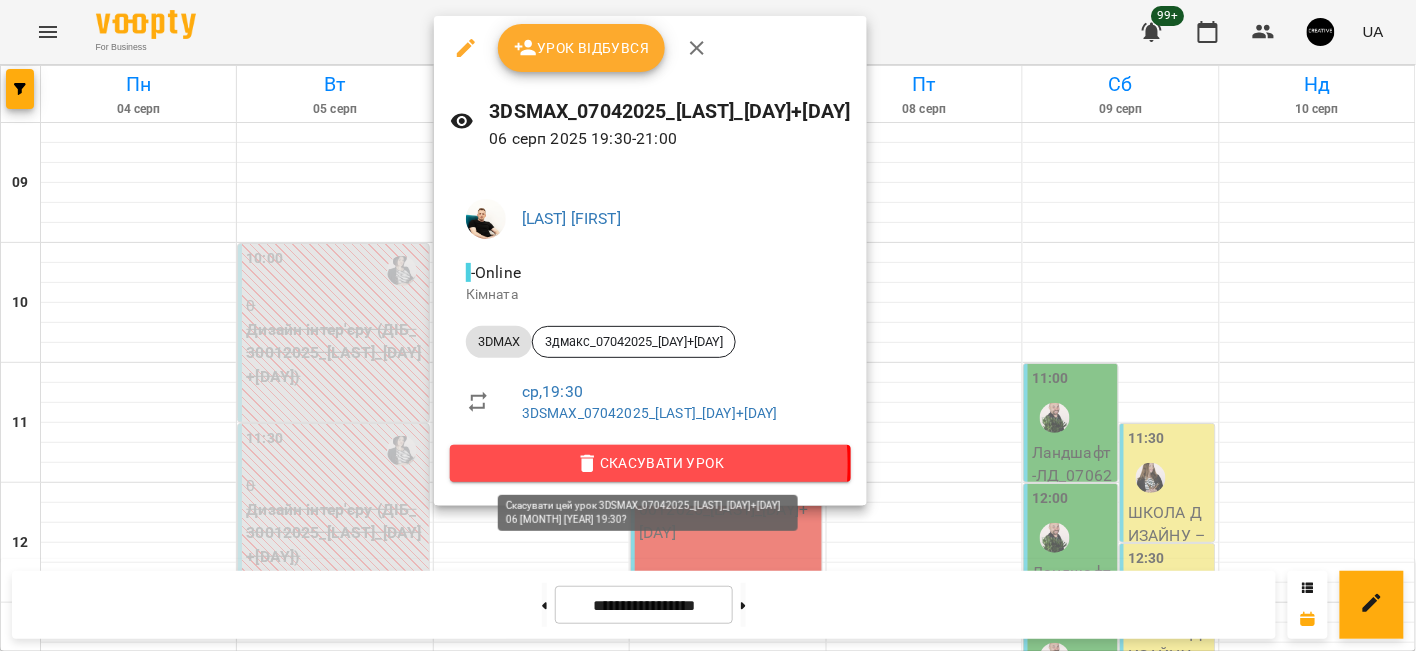 click on "Скасувати Урок" at bounding box center [650, 463] 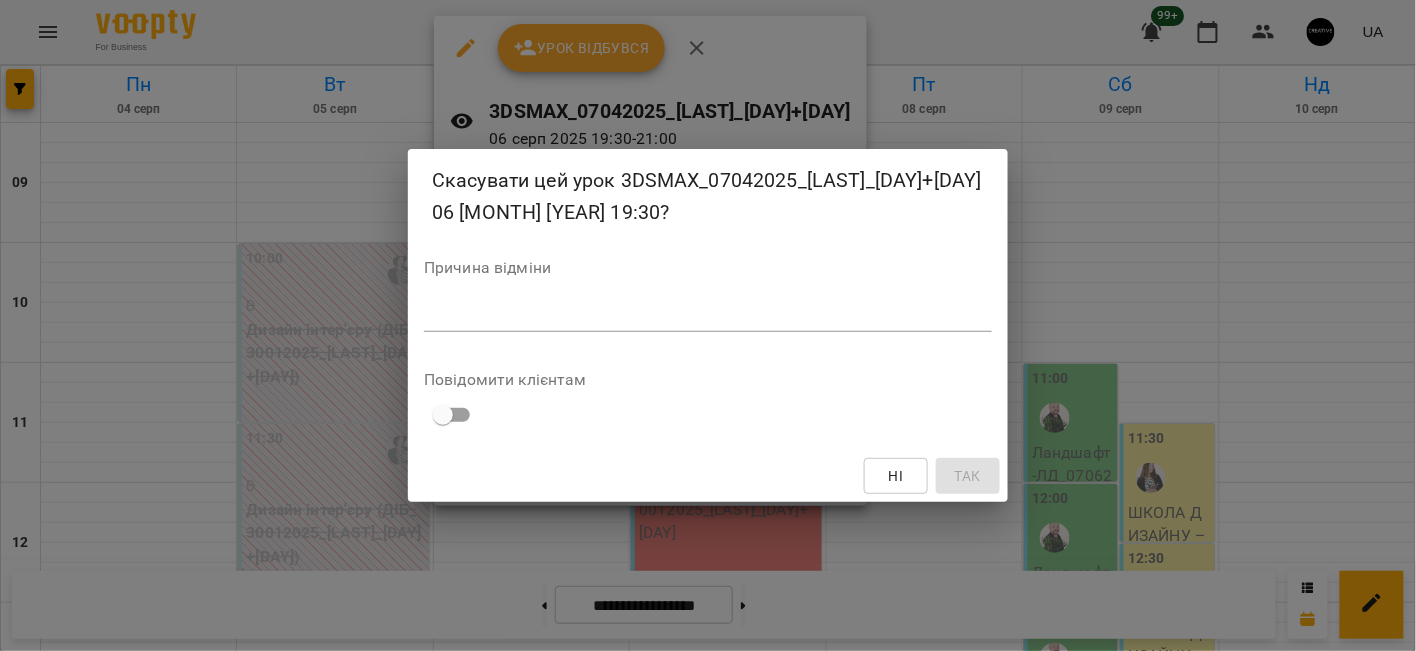 click at bounding box center (708, 315) 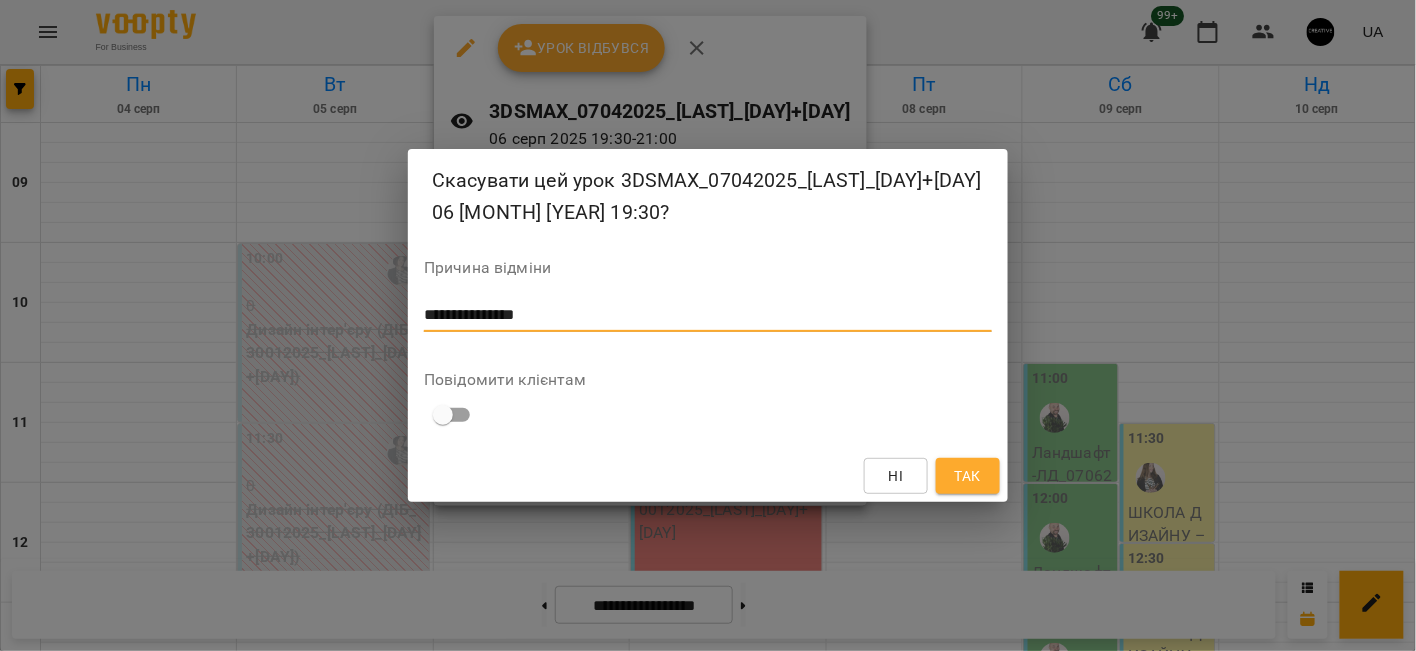 type on "**********" 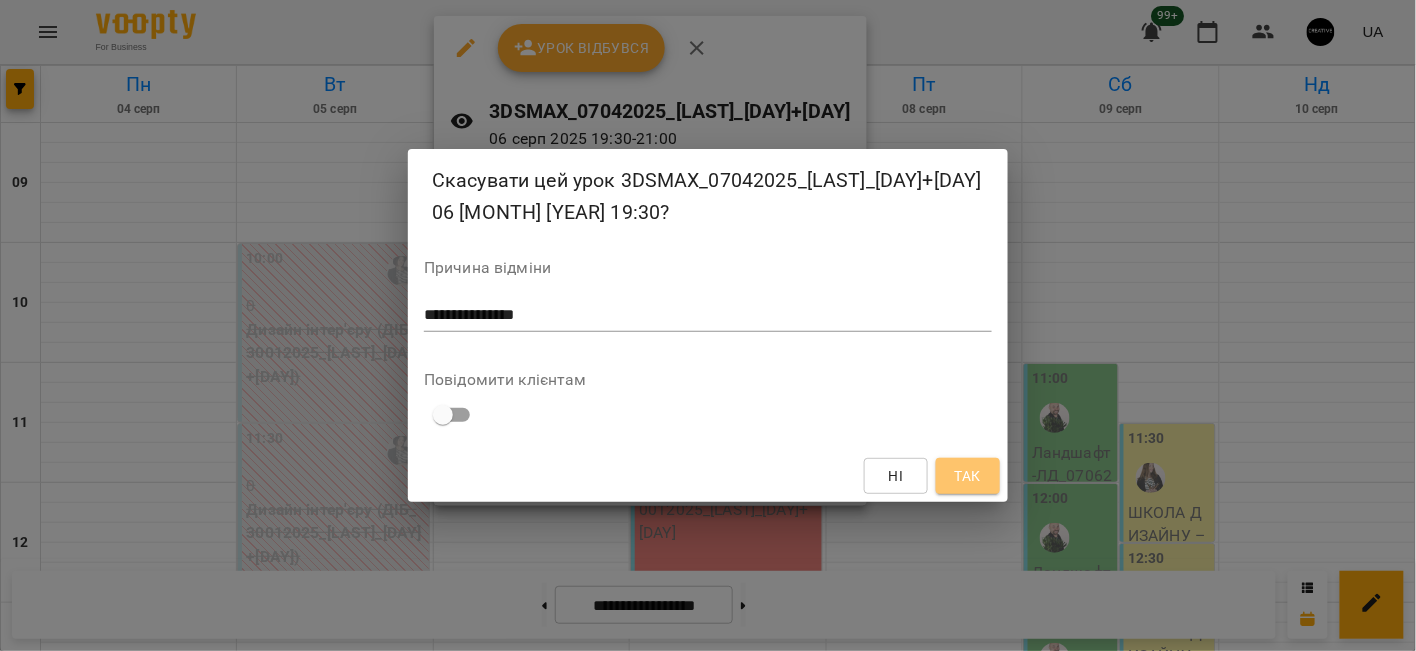 click on "Так" at bounding box center (968, 476) 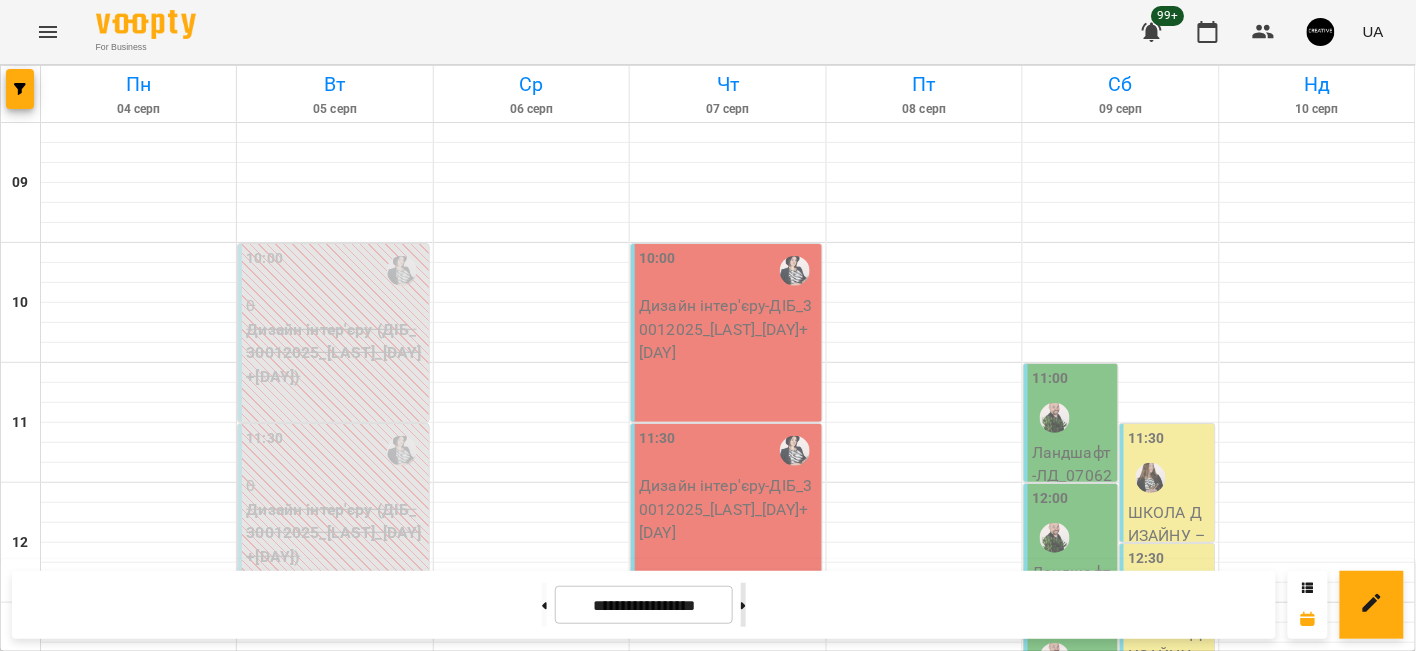 click at bounding box center (743, 605) 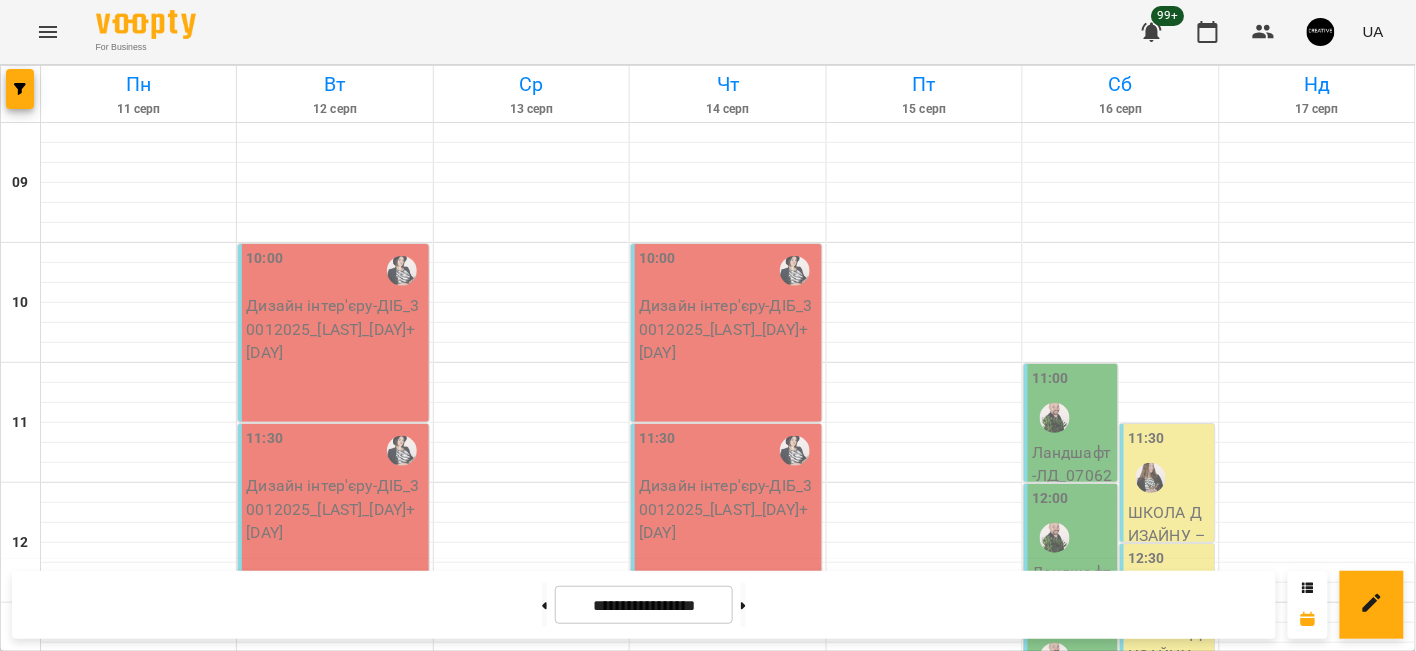 click 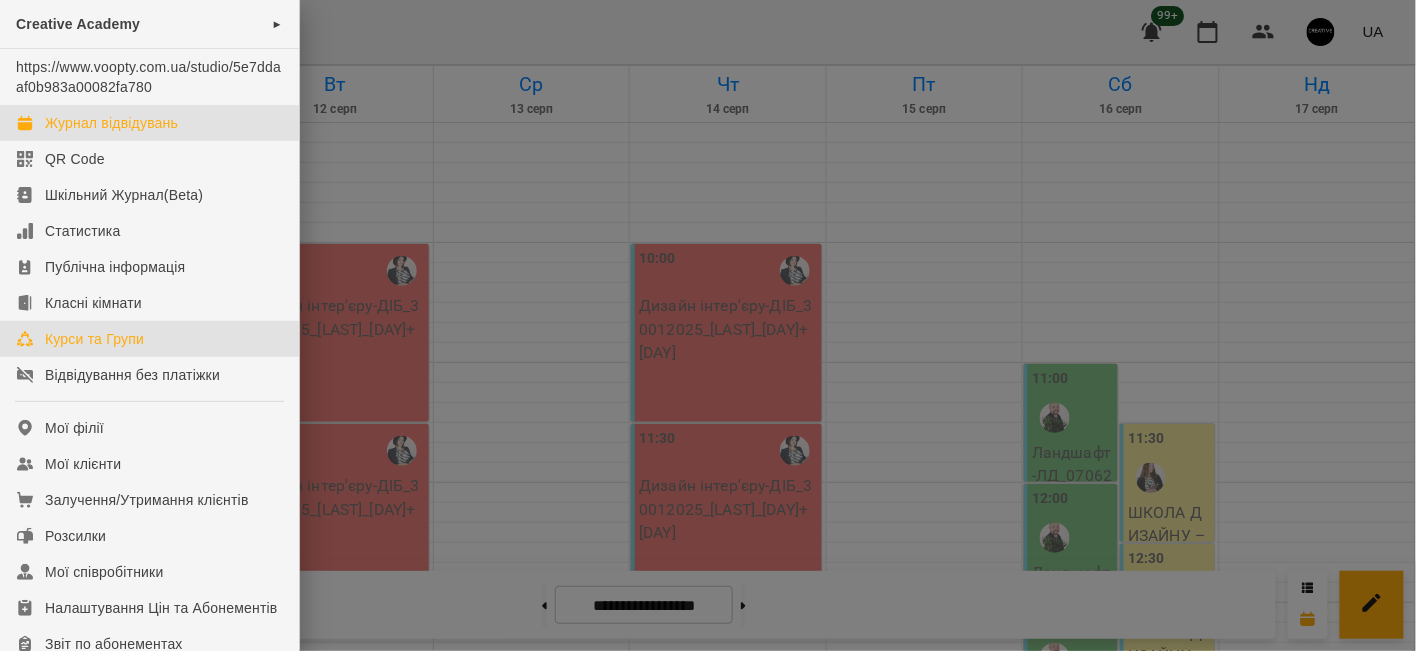 click on "Курси та Групи" at bounding box center (94, 339) 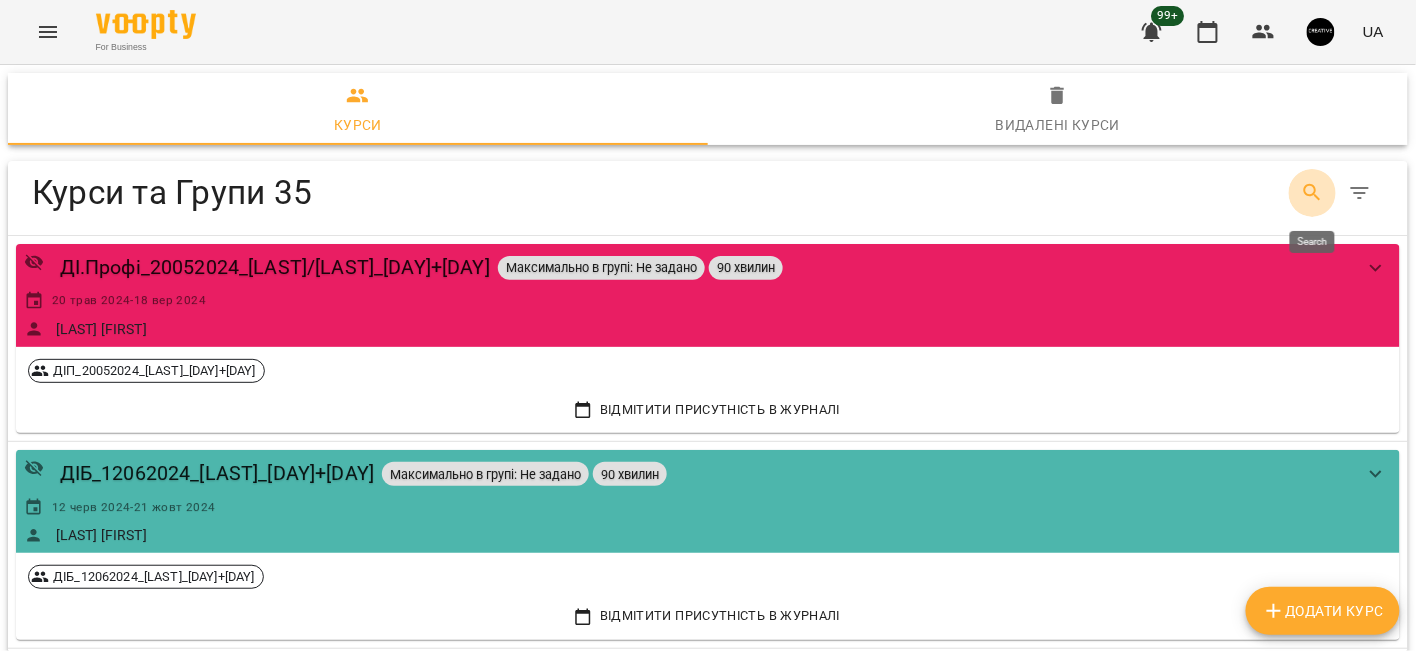 click 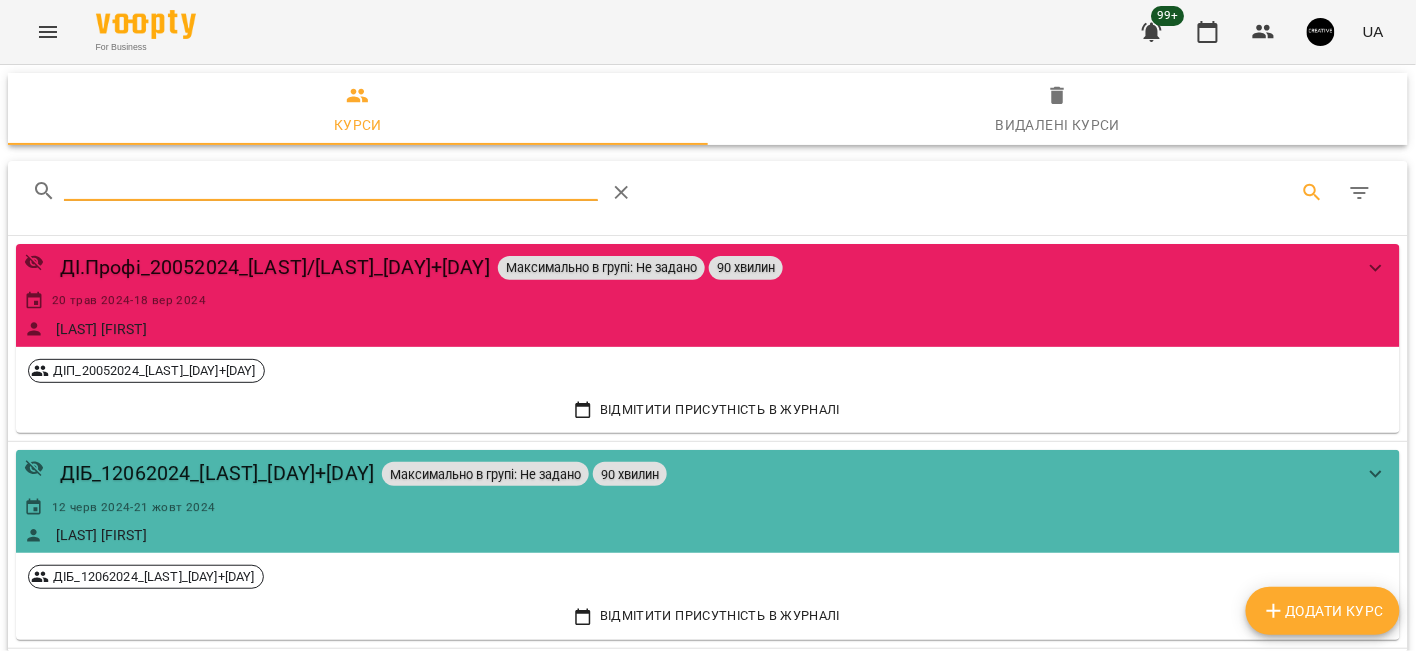 click at bounding box center [331, 185] 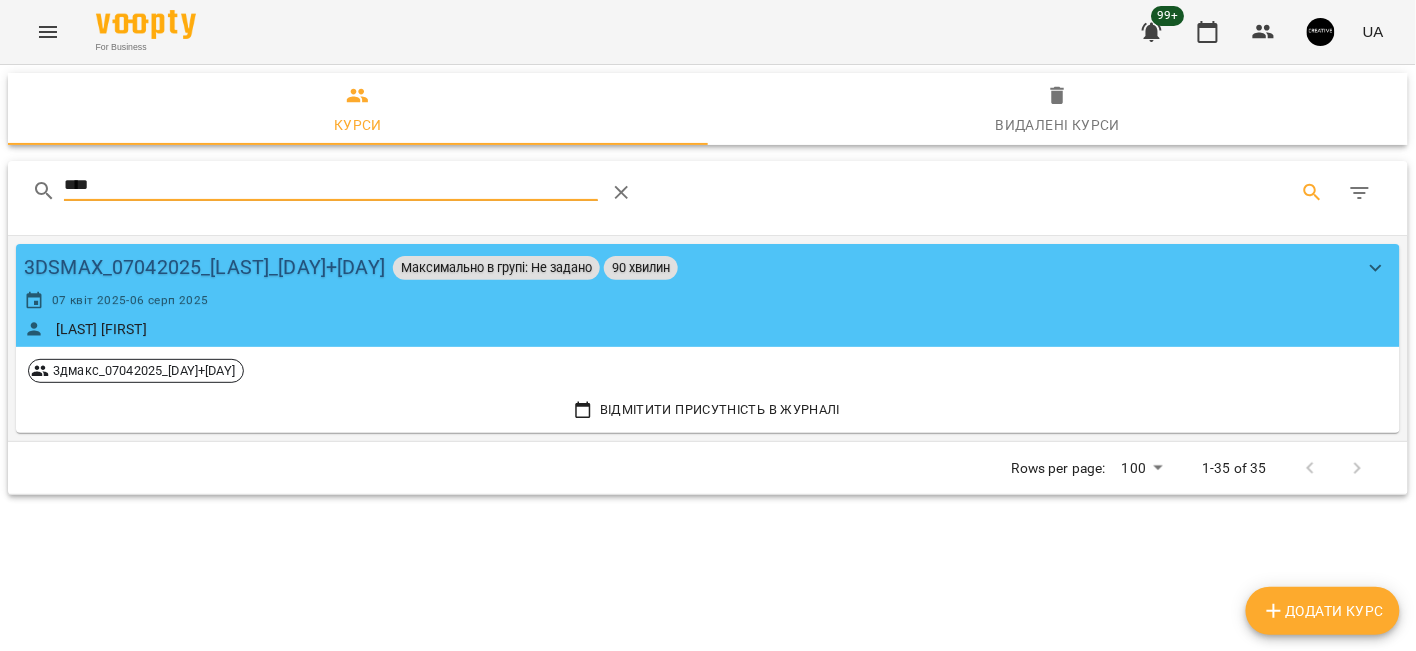 type on "****" 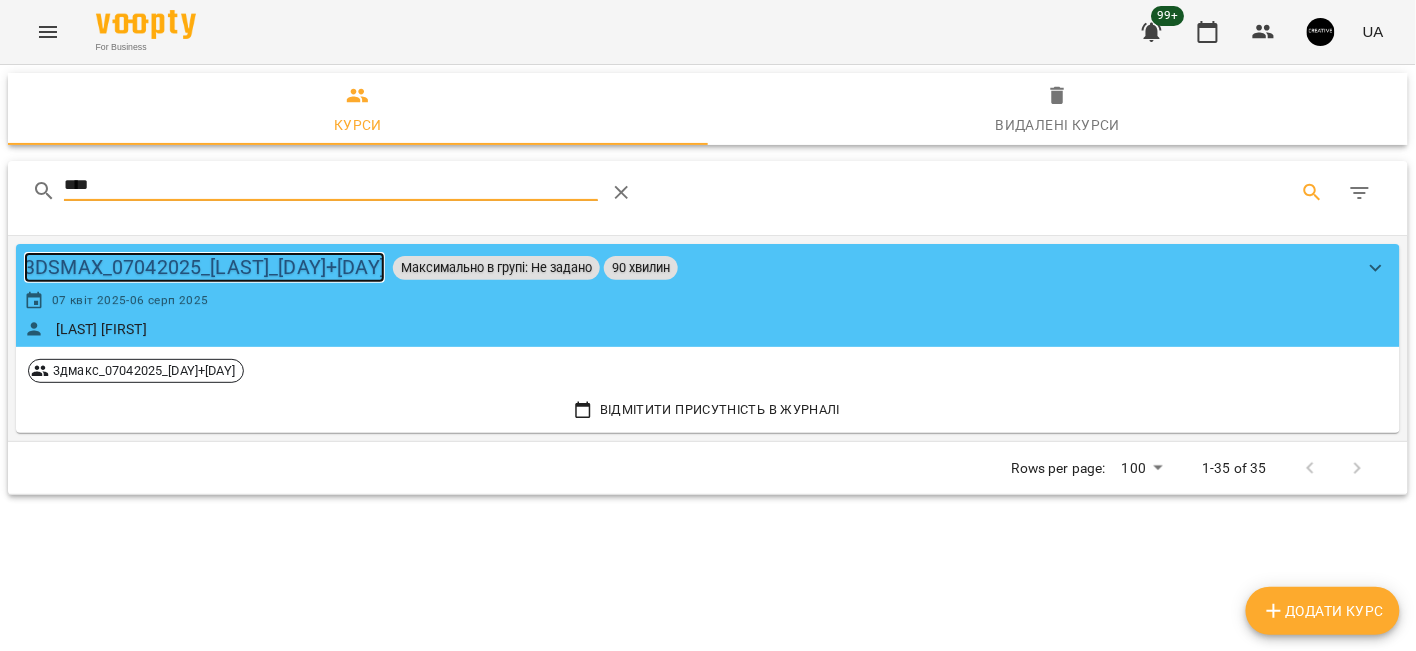 click on "3DSMAX_07042025_[LAST]_[DAY]+[DAY]" at bounding box center [204, 267] 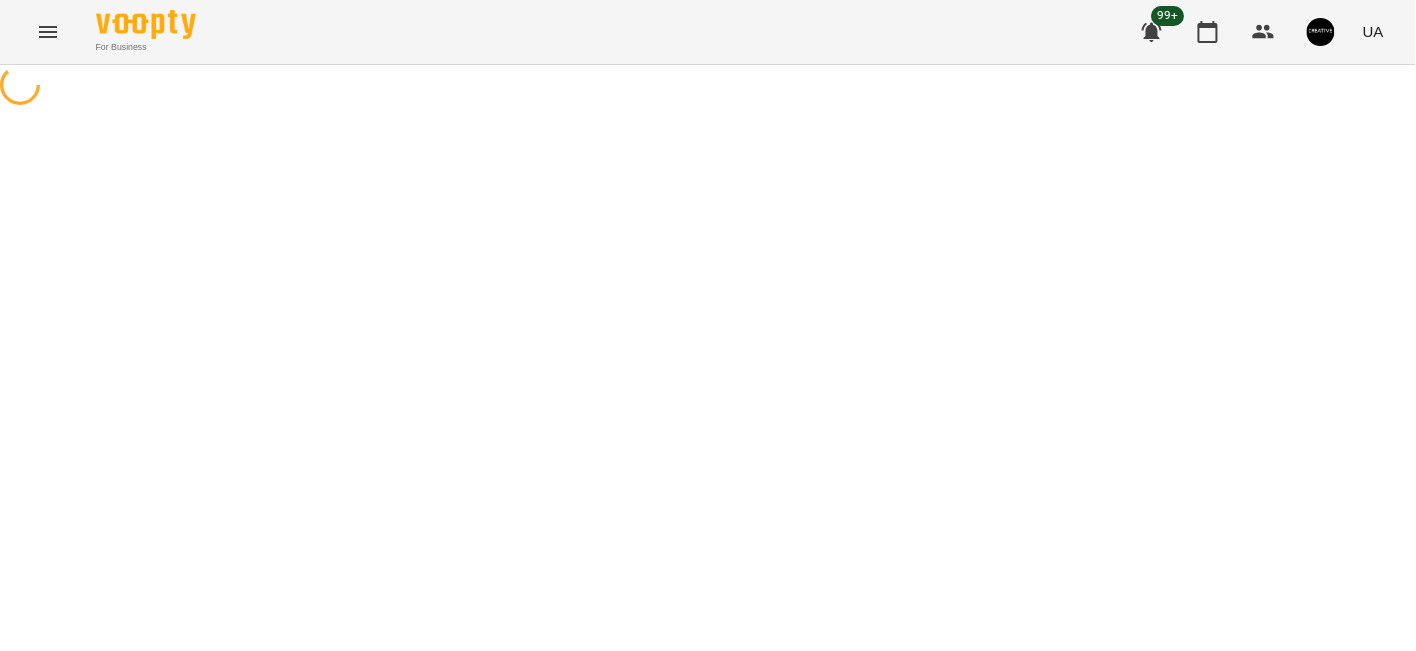 select on "**********" 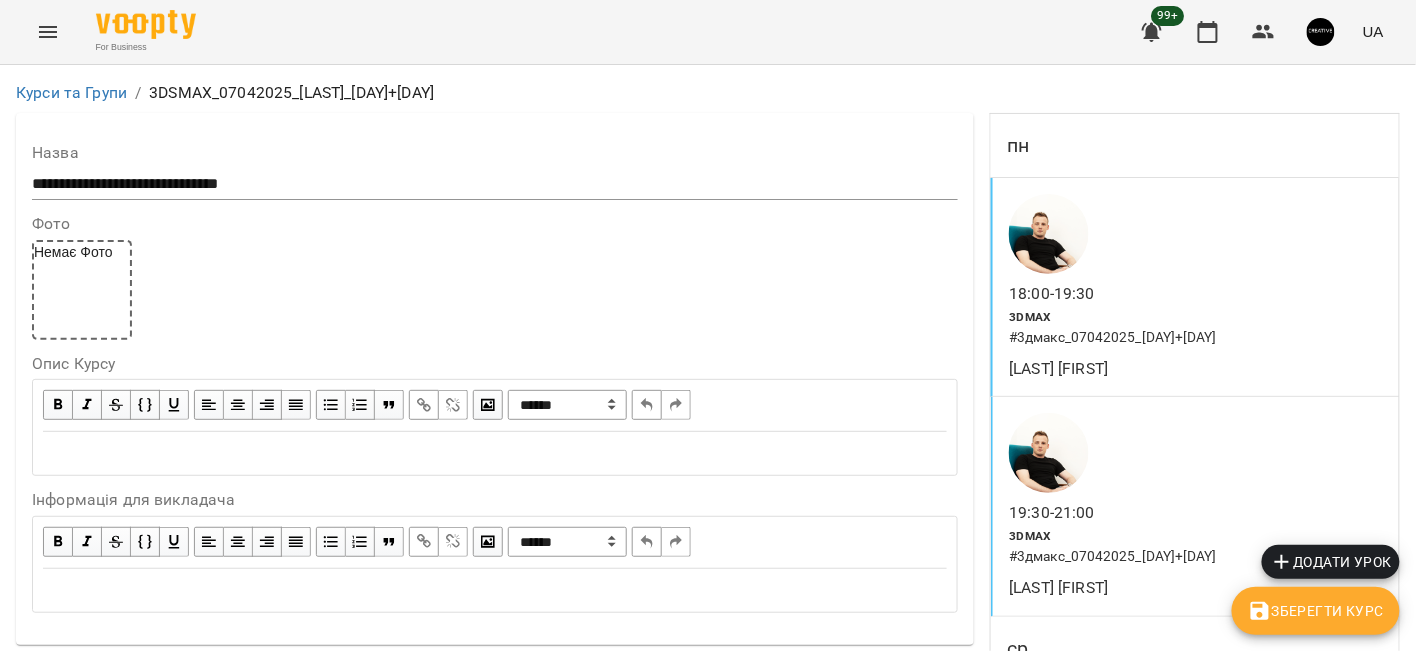 scroll, scrollTop: 1418, scrollLeft: 0, axis: vertical 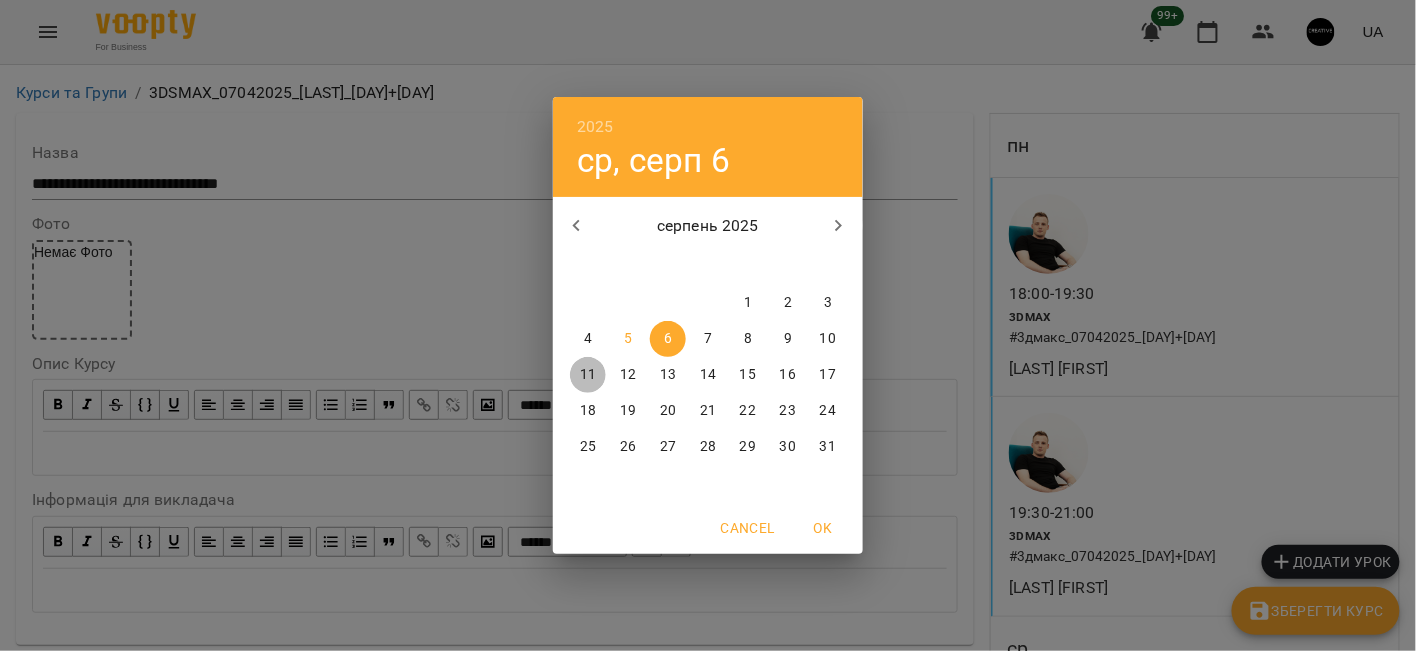 click on "11" at bounding box center [588, 375] 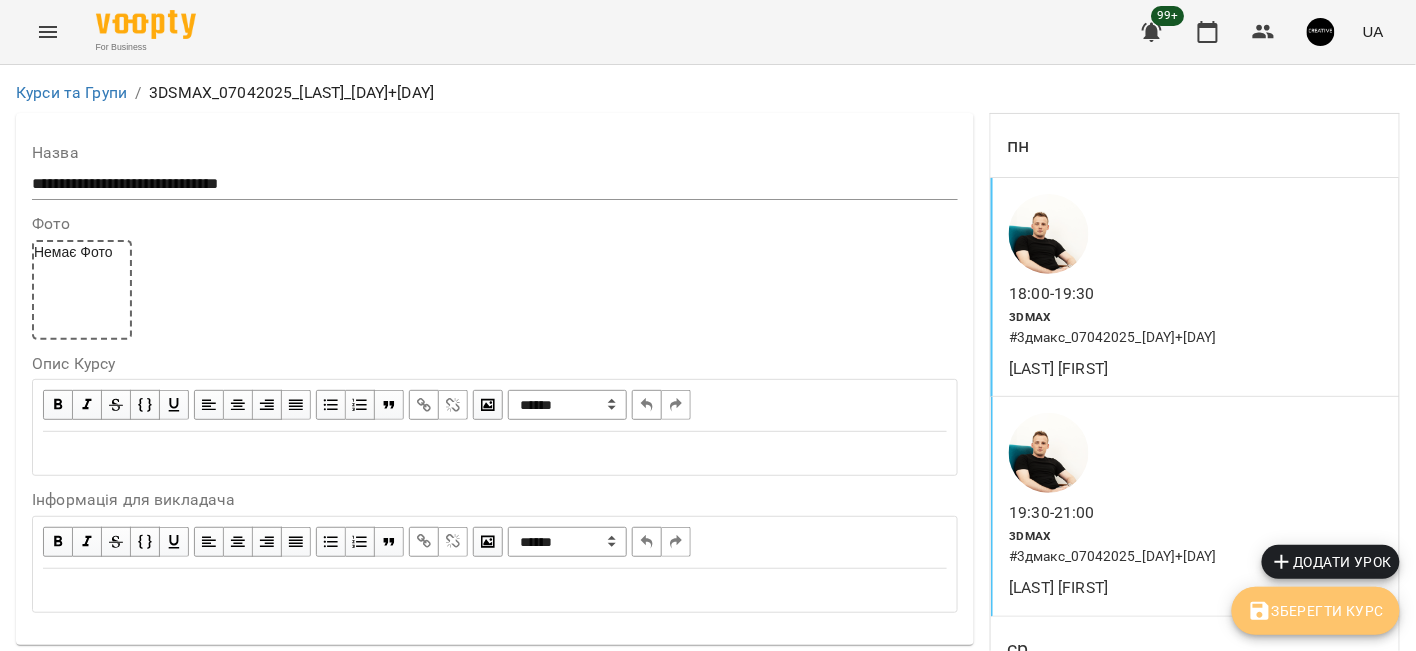 click on "Зберегти Курс" at bounding box center [1316, 611] 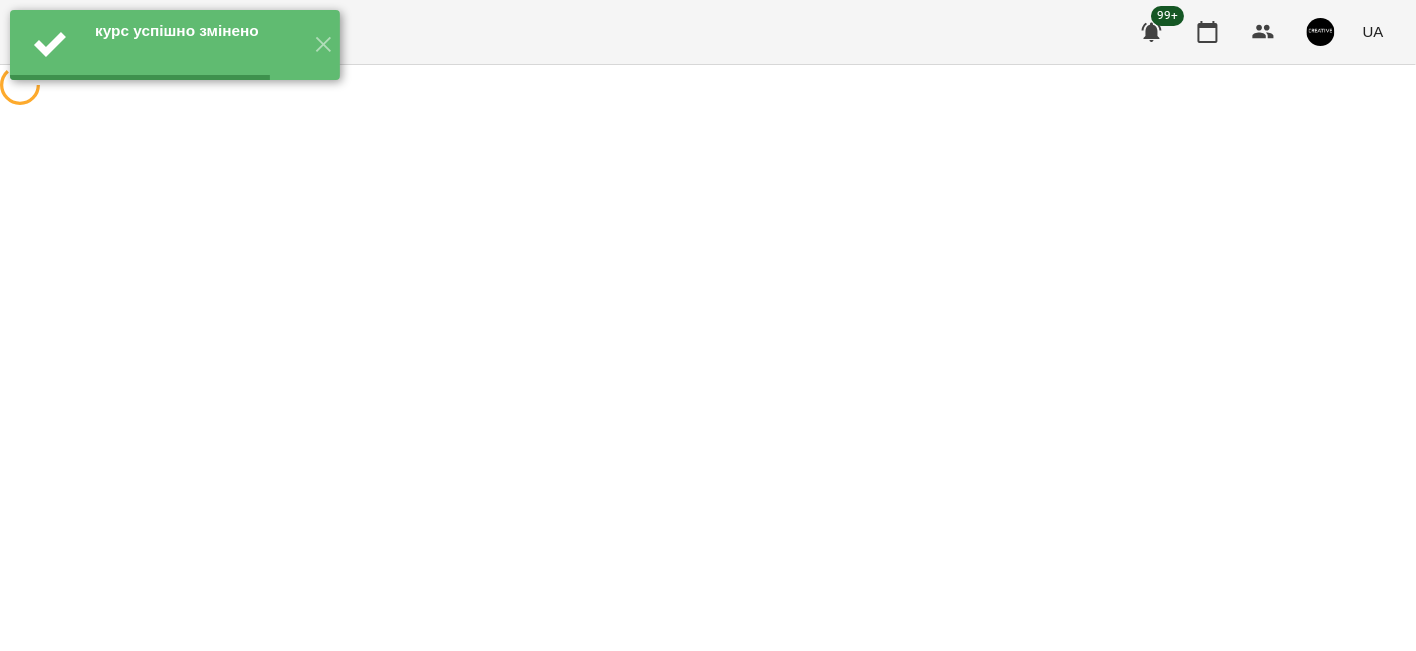 scroll, scrollTop: 0, scrollLeft: 0, axis: both 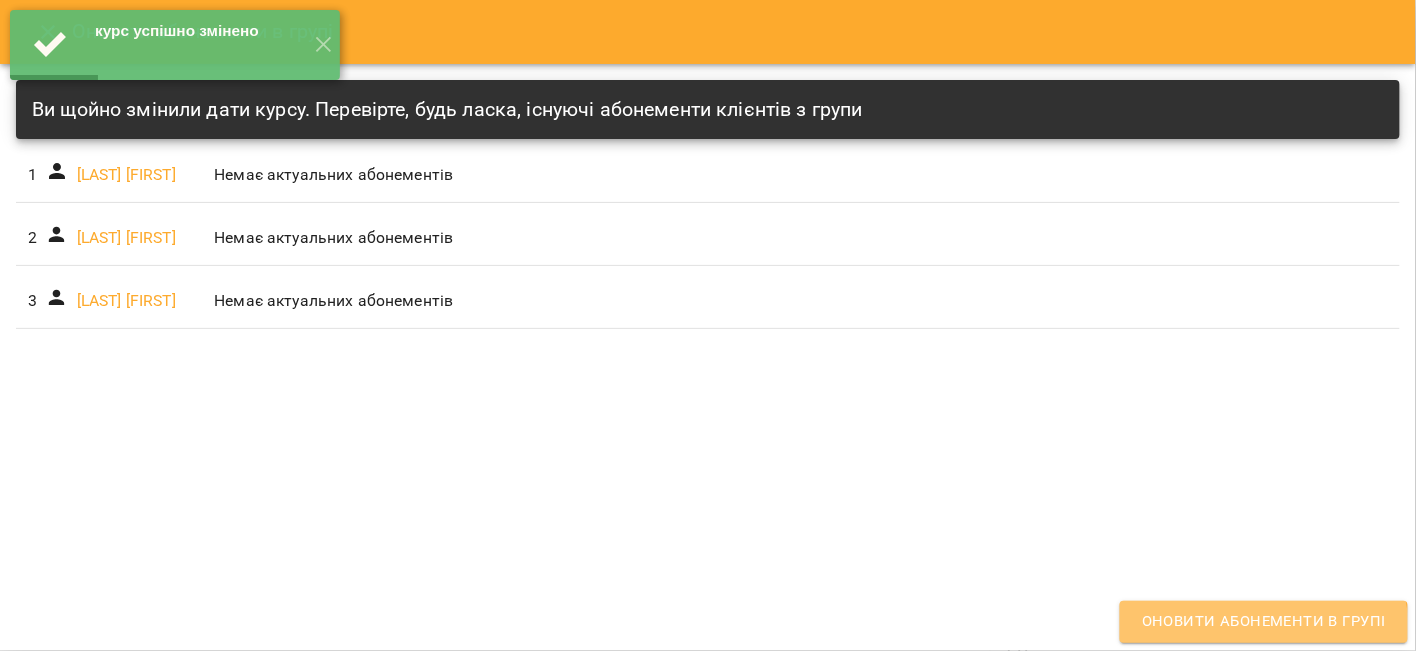 click on "Оновити абонементи в групі" at bounding box center (1264, 622) 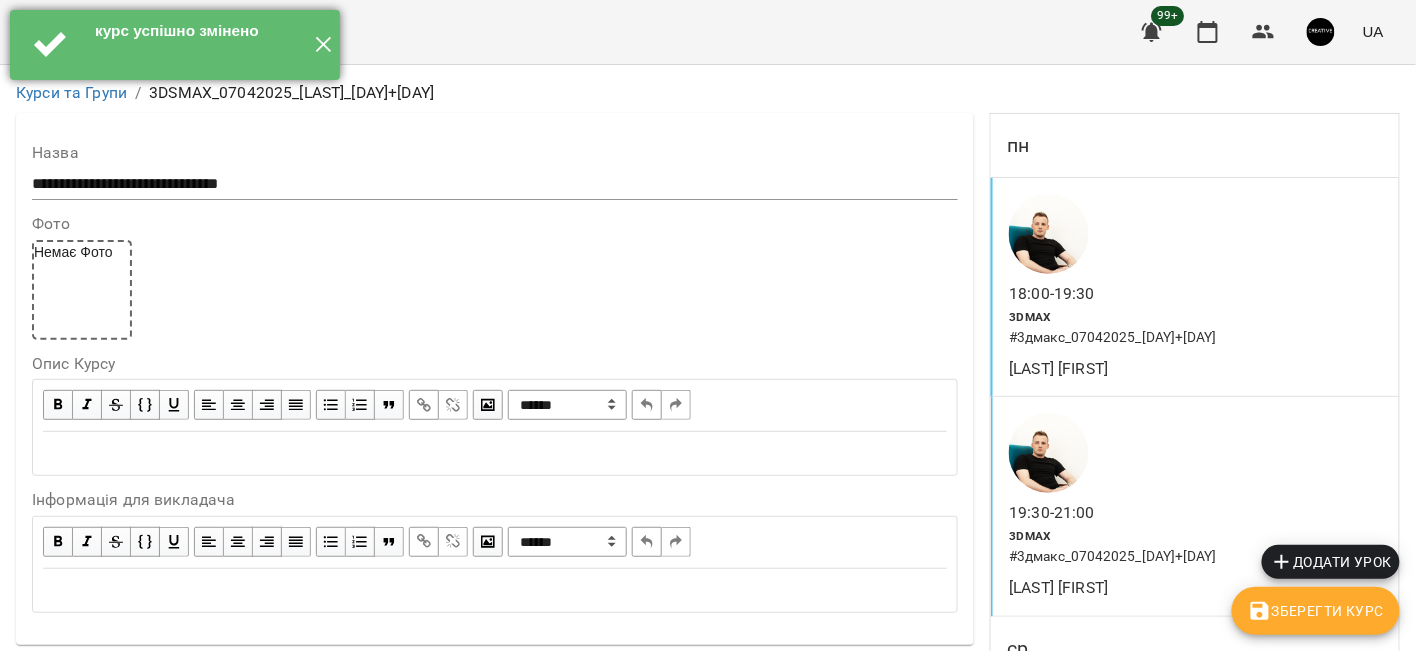 click on "✕" at bounding box center [323, 45] 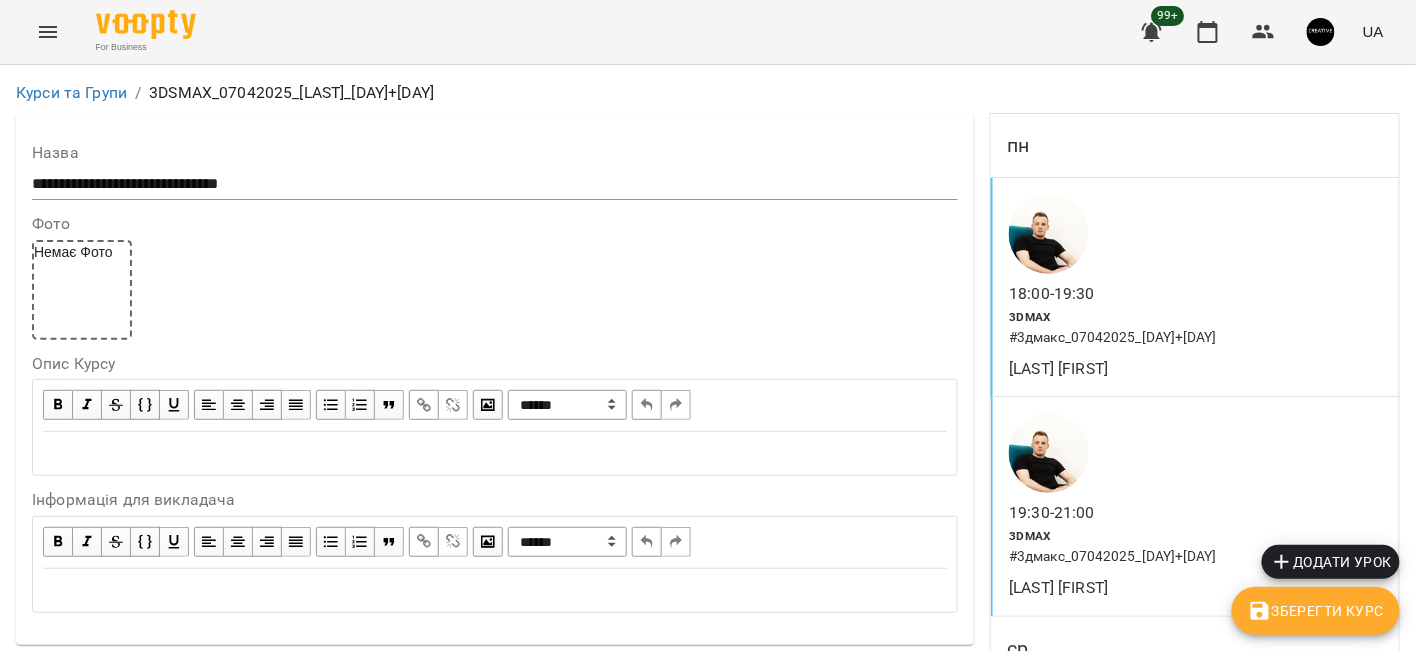 scroll, scrollTop: 0, scrollLeft: 0, axis: both 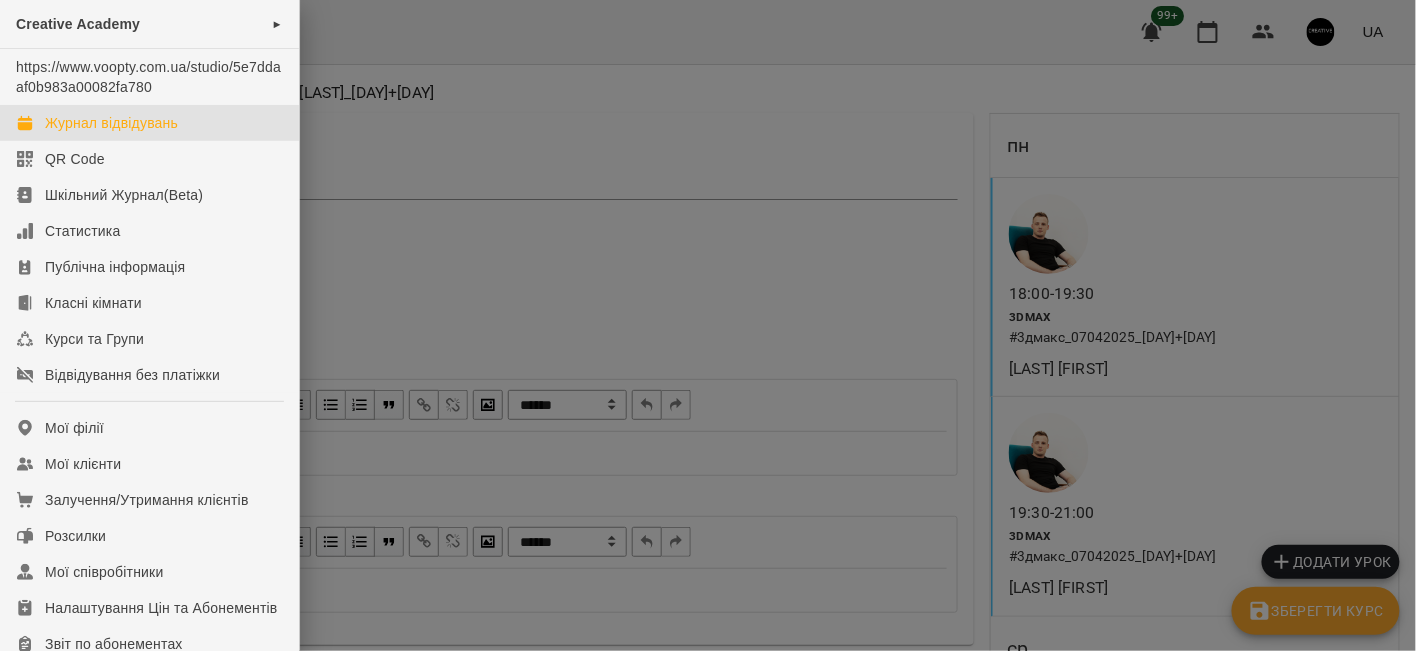 click on "Журнал відвідувань" at bounding box center (111, 123) 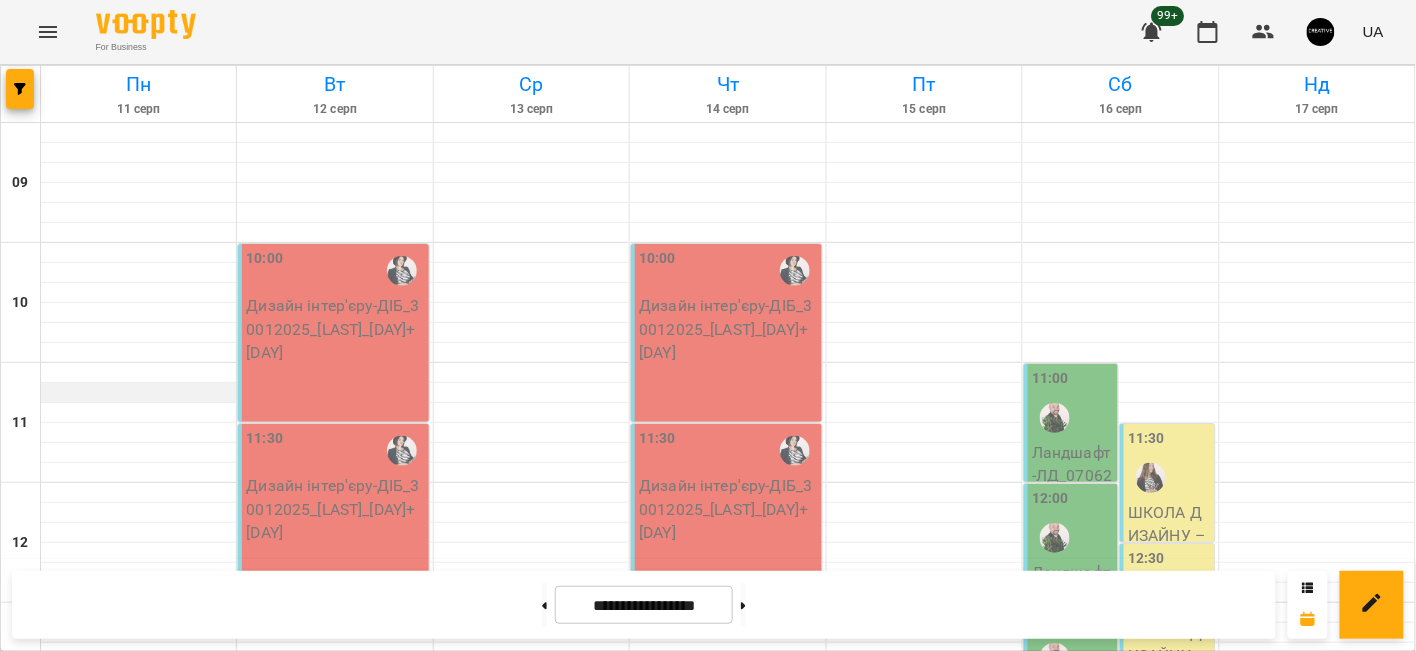 scroll, scrollTop: 0, scrollLeft: 0, axis: both 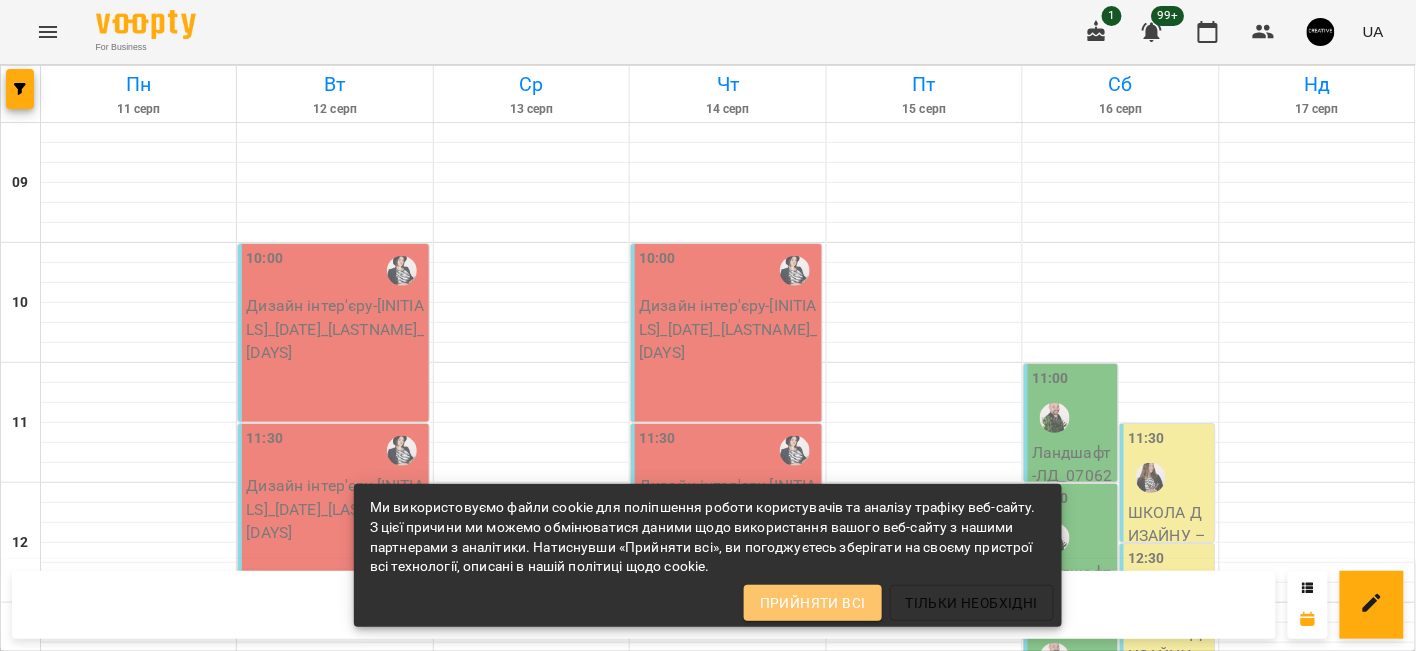 click on "Прийняти всі" at bounding box center [813, 603] 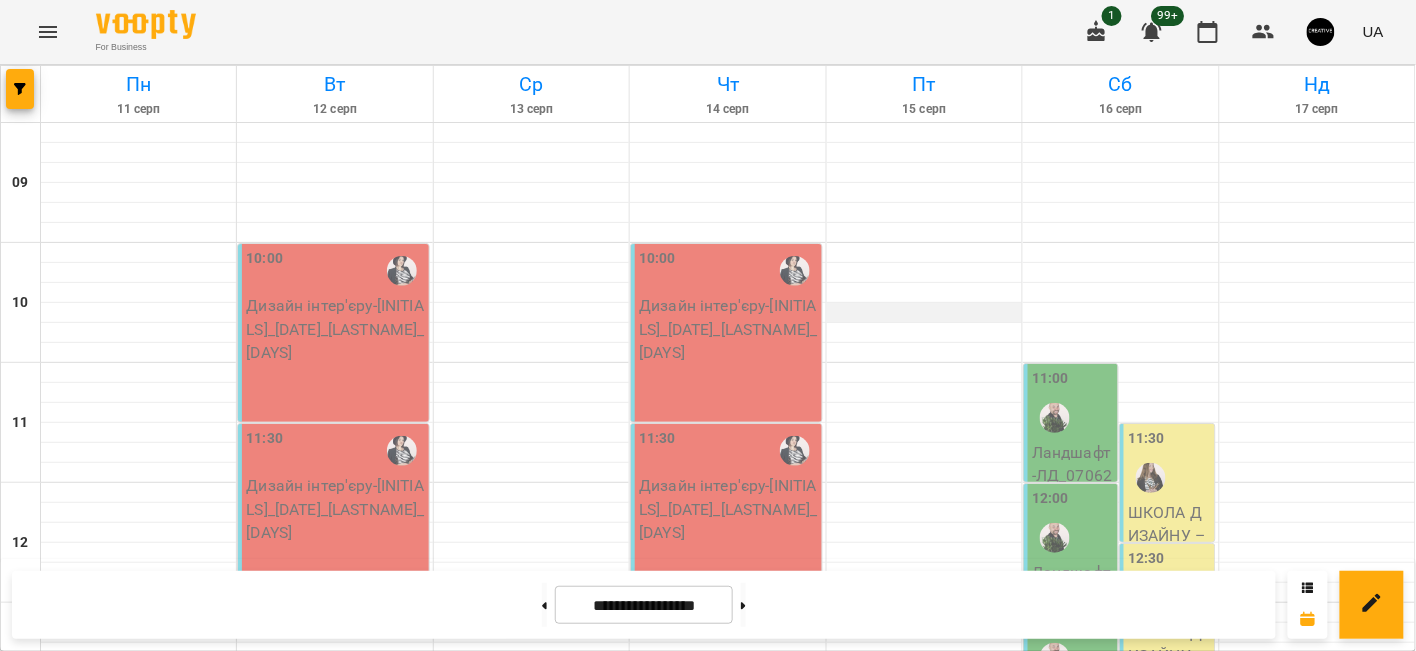 click at bounding box center (924, 313) 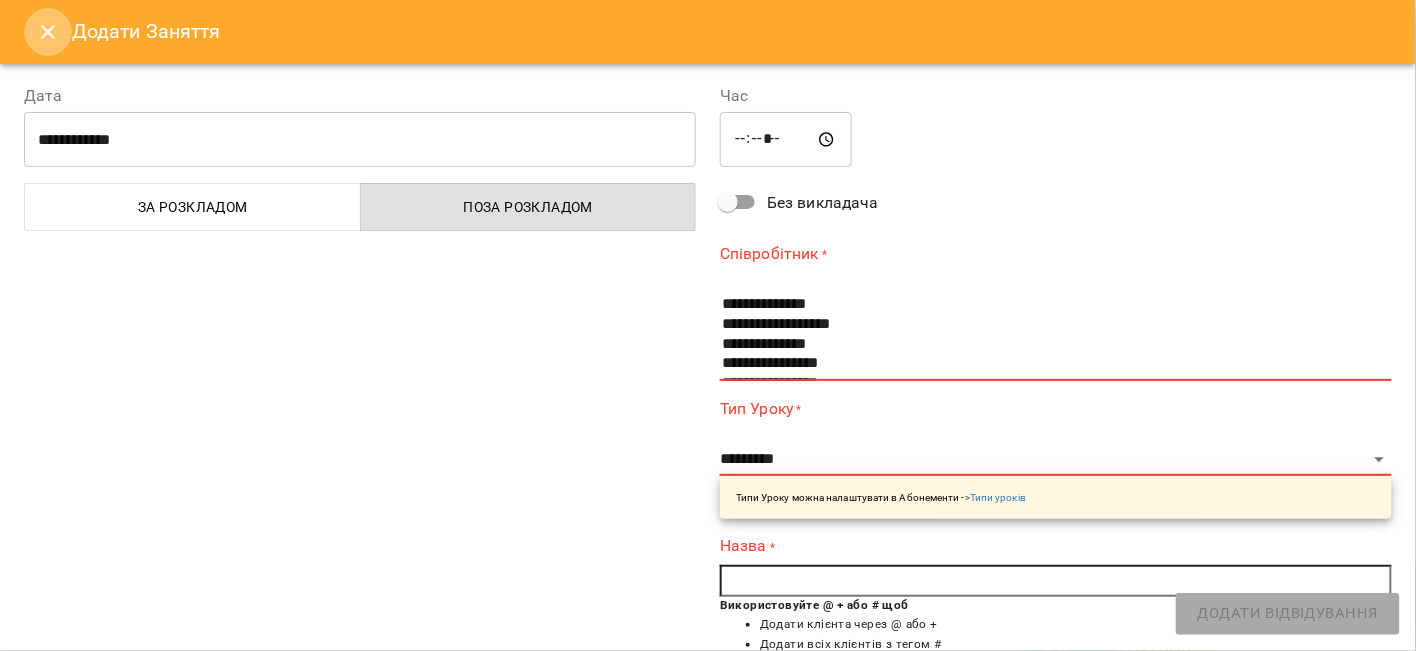 click 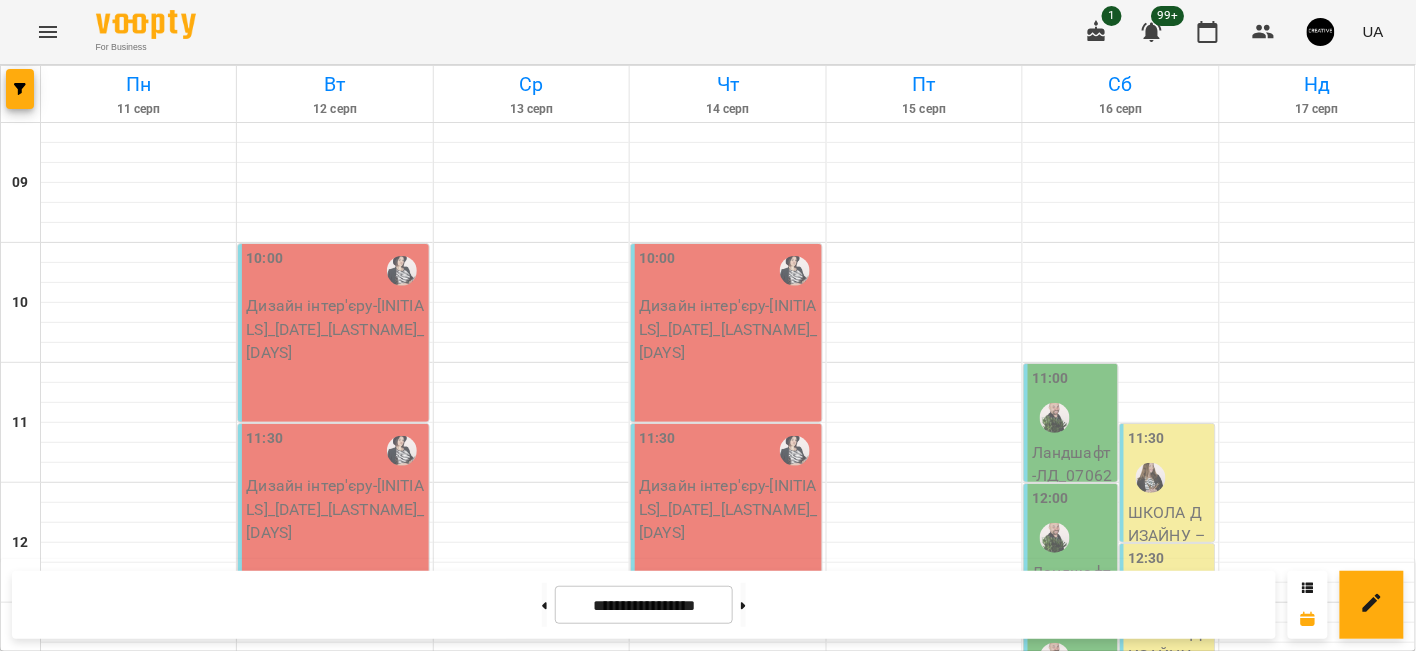 scroll, scrollTop: 890, scrollLeft: 0, axis: vertical 